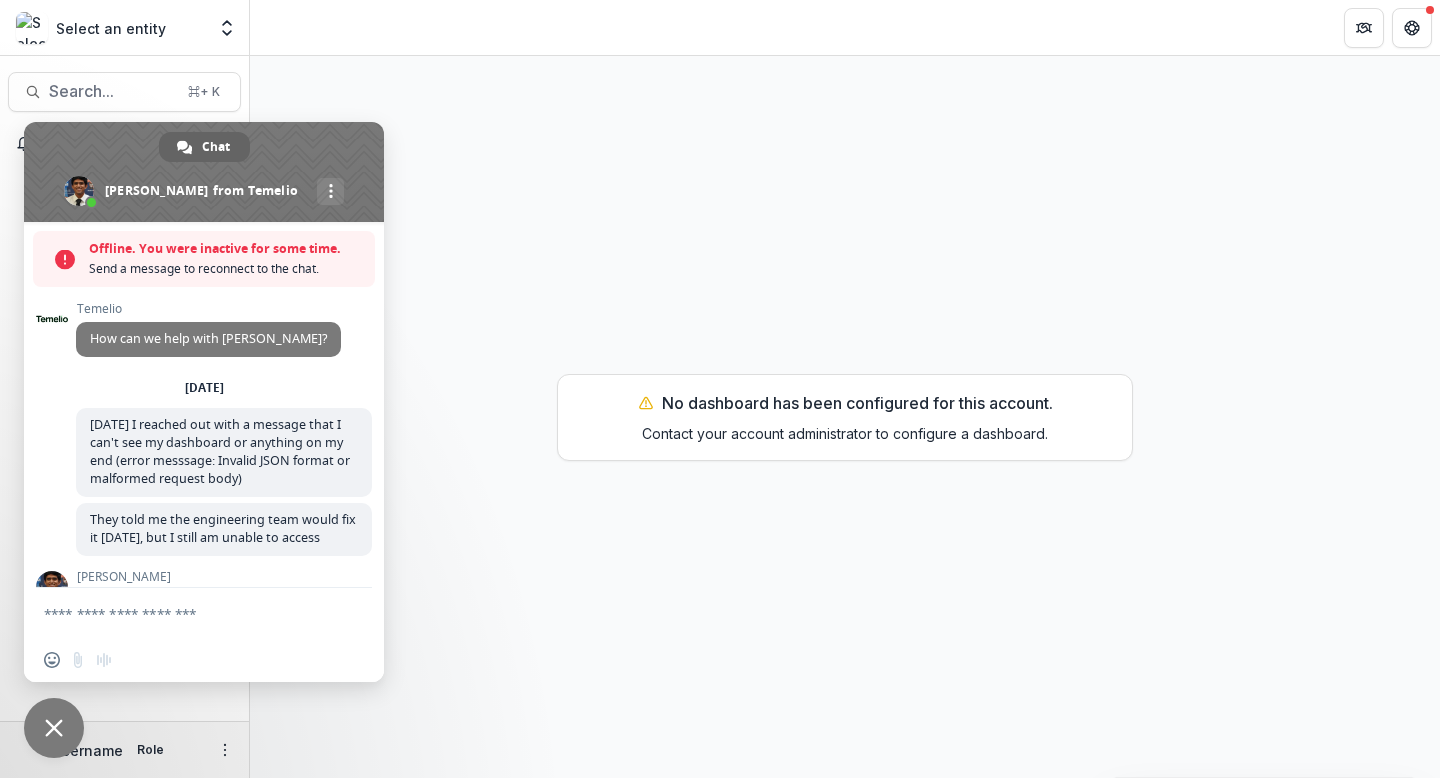 scroll, scrollTop: 0, scrollLeft: 0, axis: both 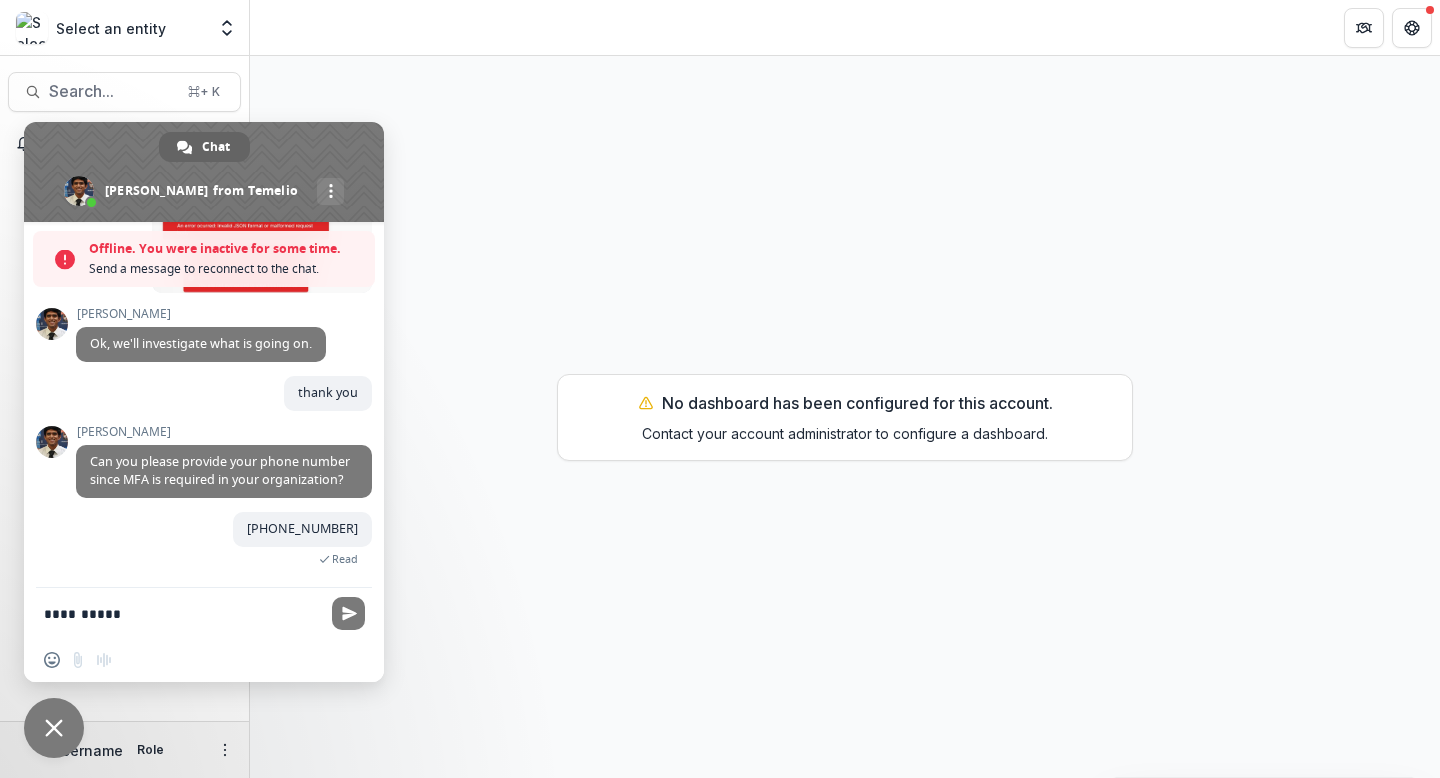 type on "**********" 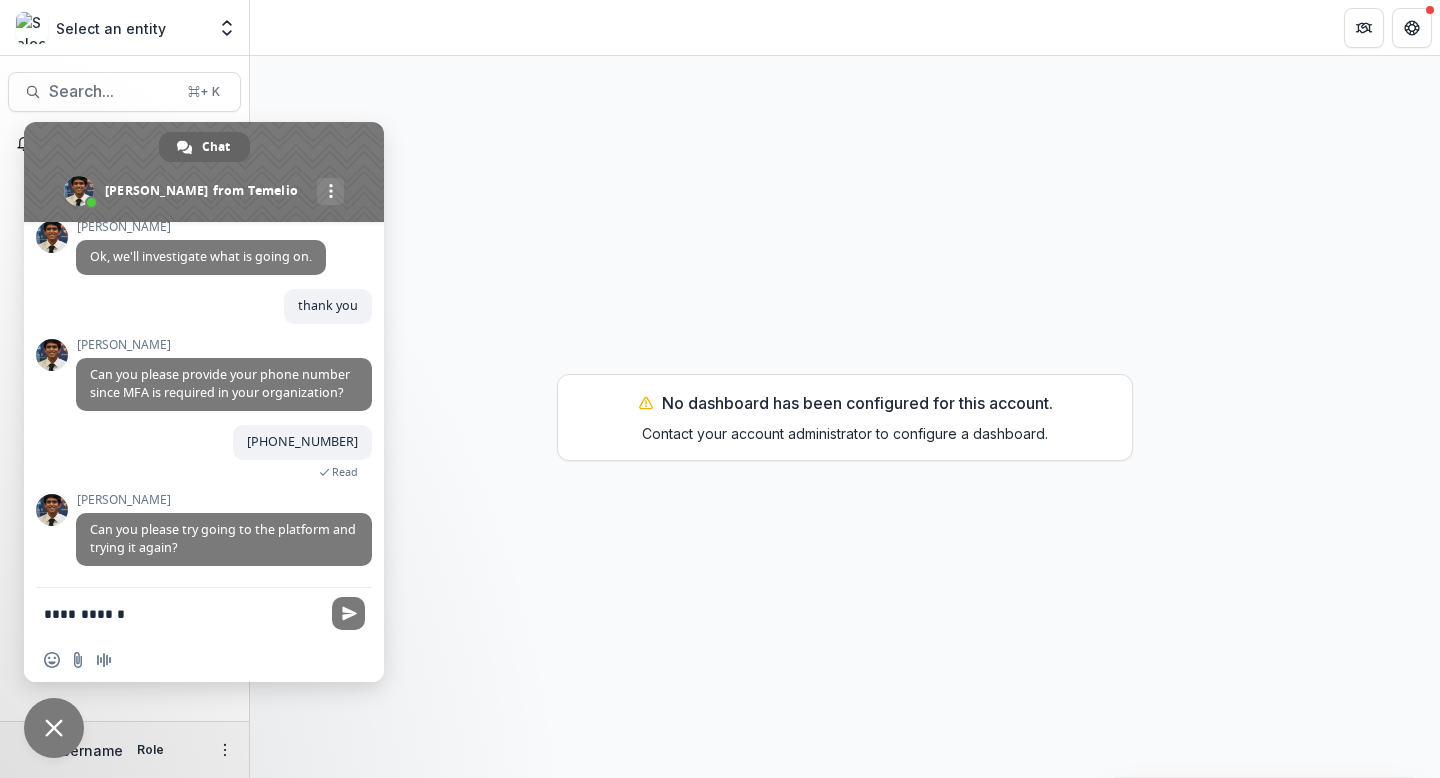 scroll, scrollTop: 1366, scrollLeft: 0, axis: vertical 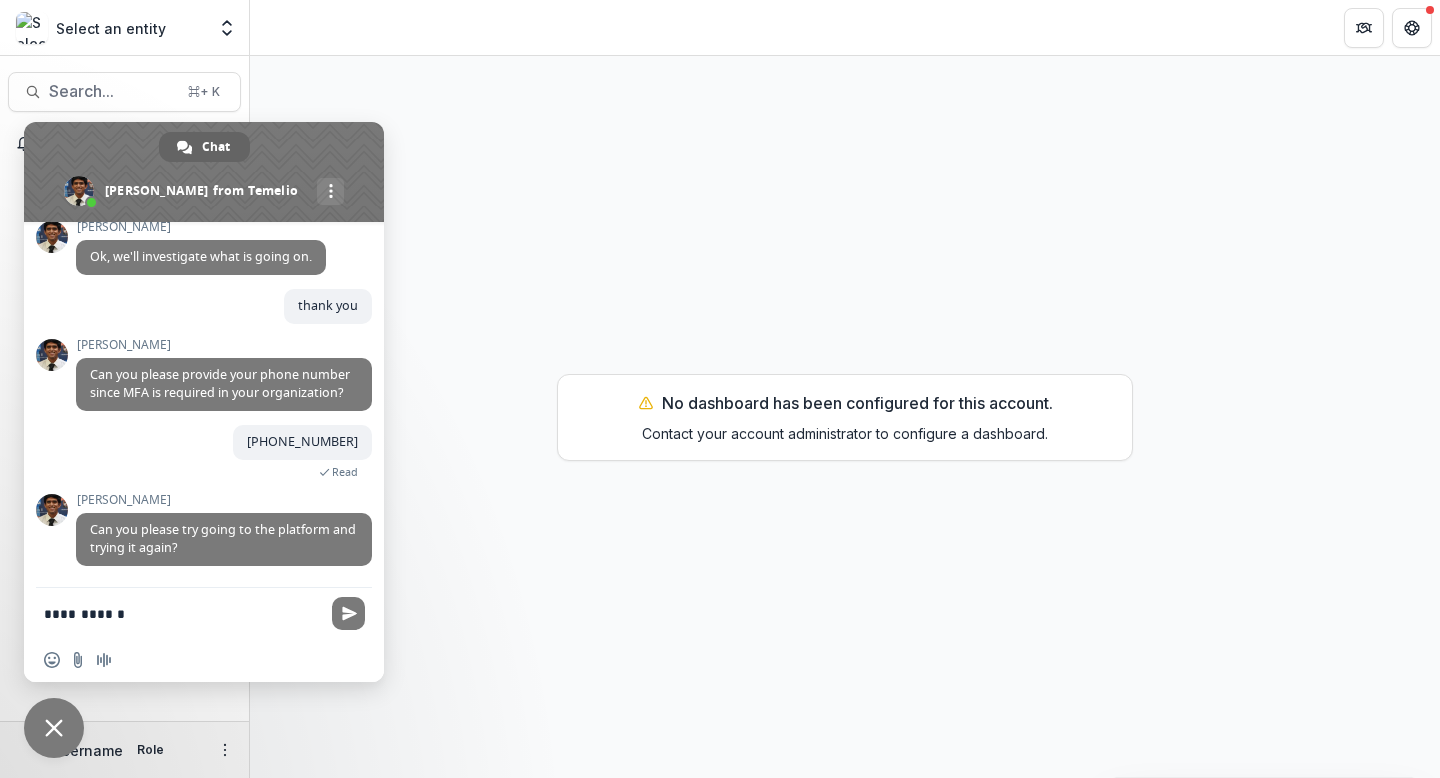 drag, startPoint x: 175, startPoint y: 616, endPoint x: 0, endPoint y: 589, distance: 177.0706 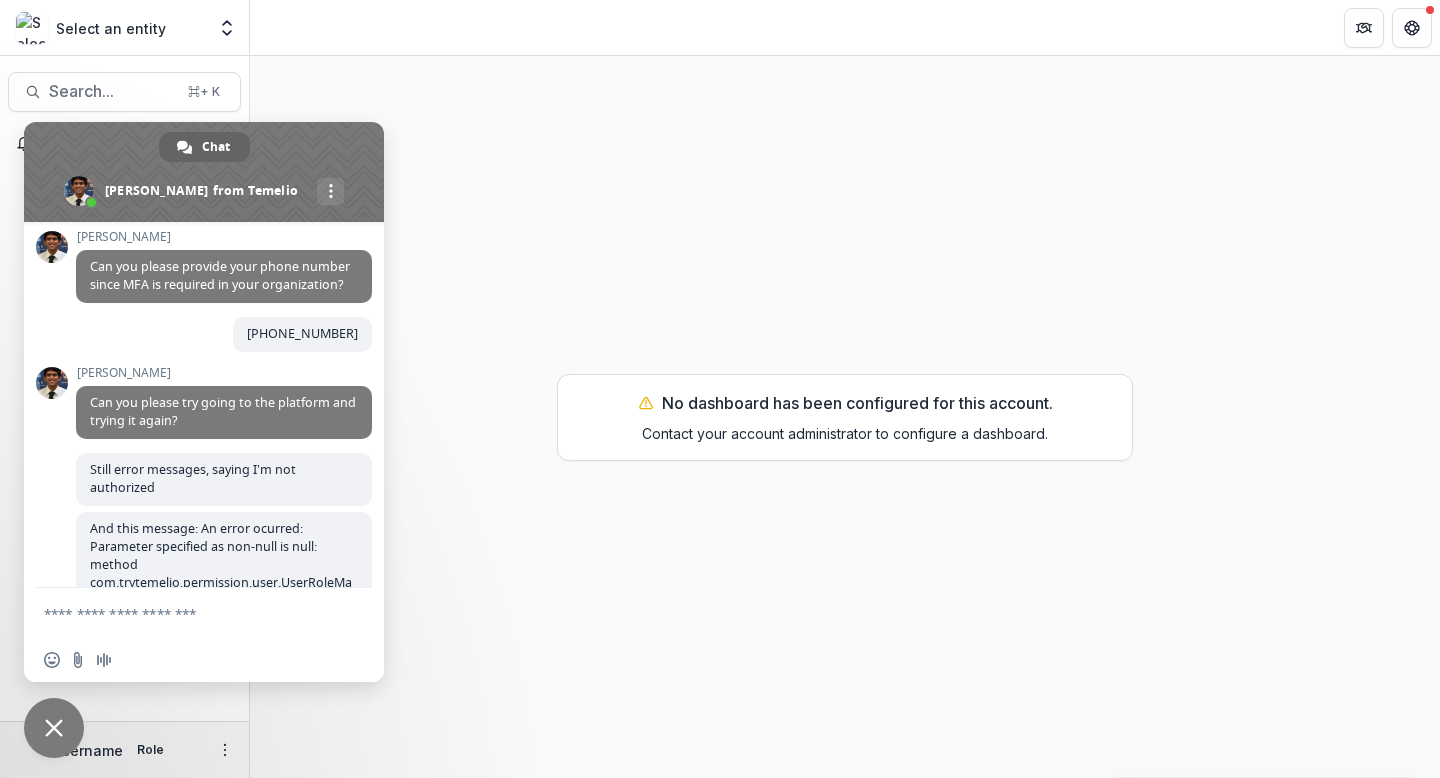 scroll, scrollTop: 1568, scrollLeft: 0, axis: vertical 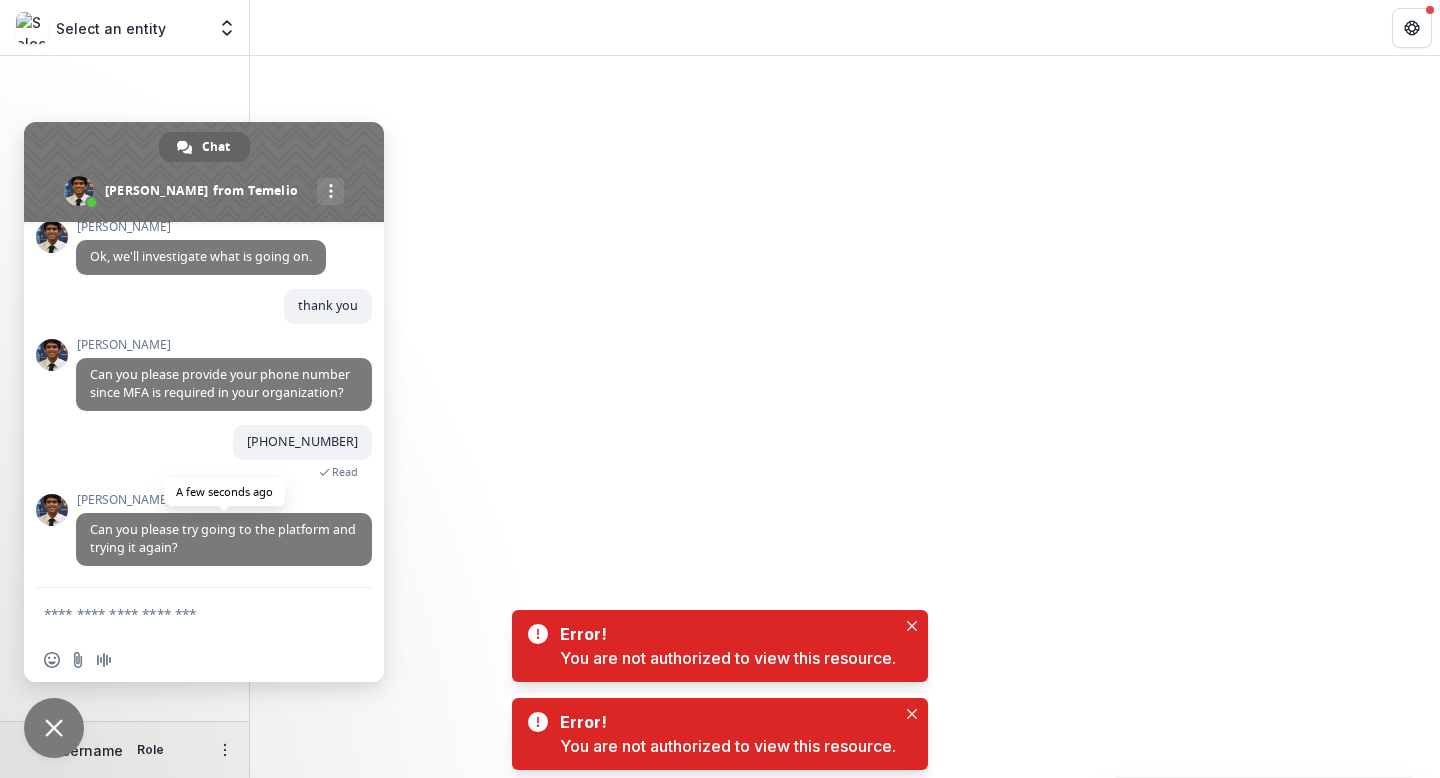 type on "*" 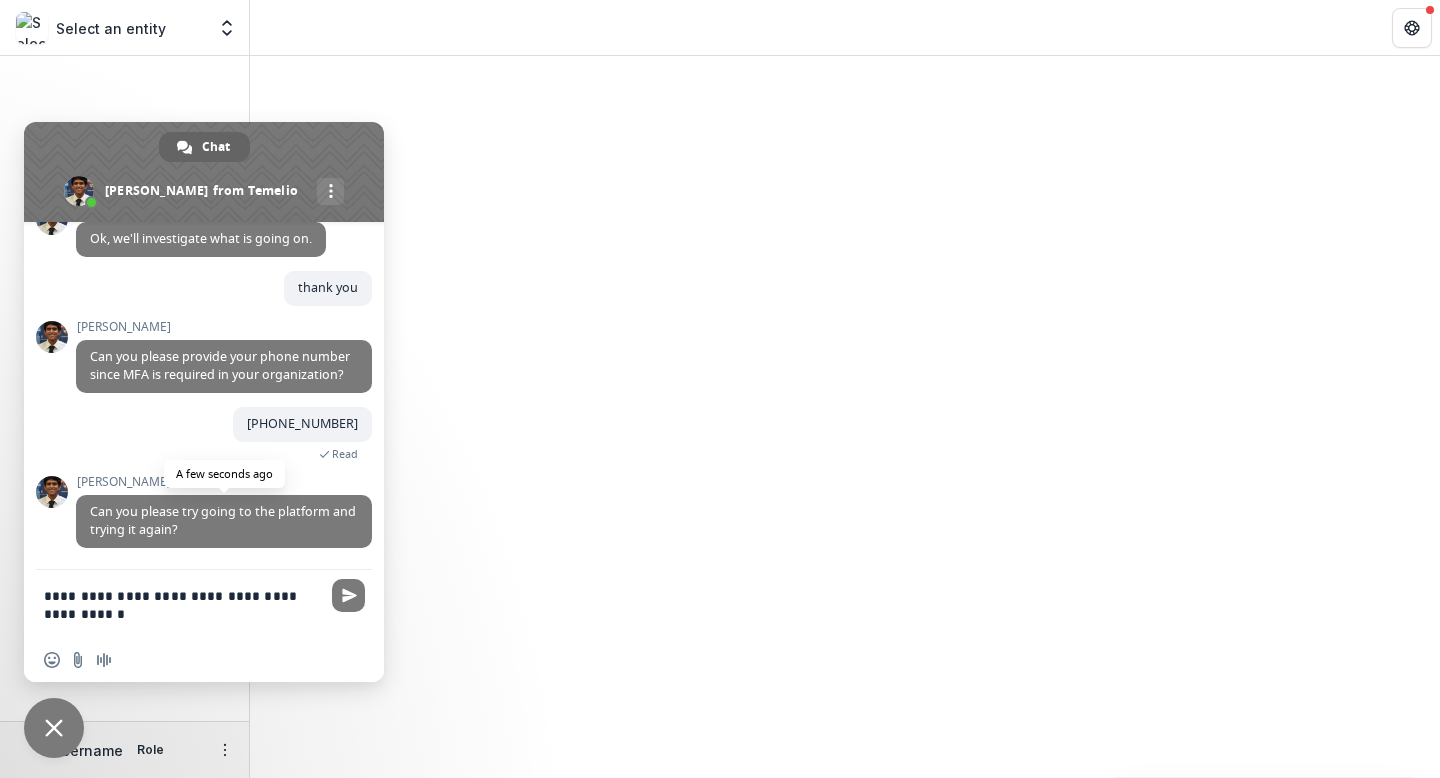 type on "**********" 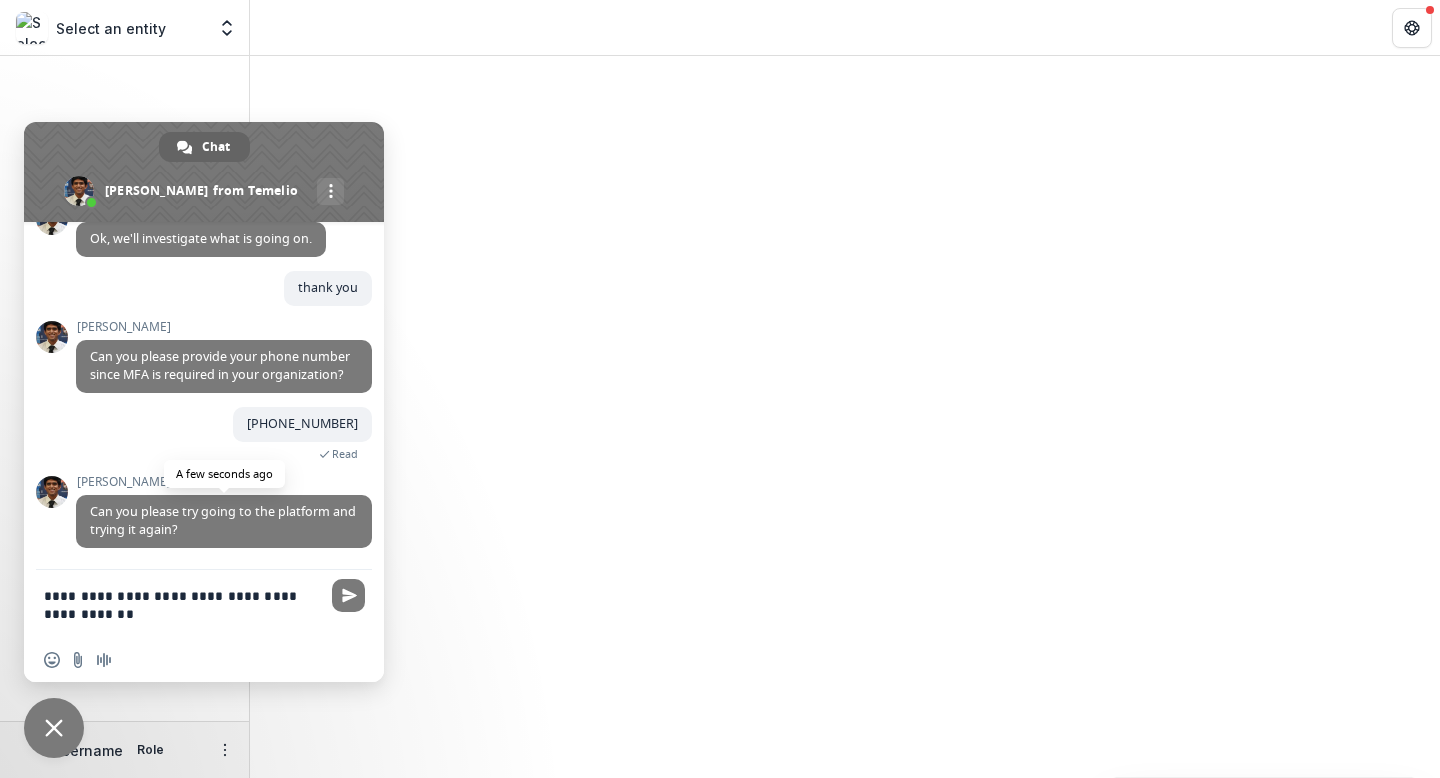 type 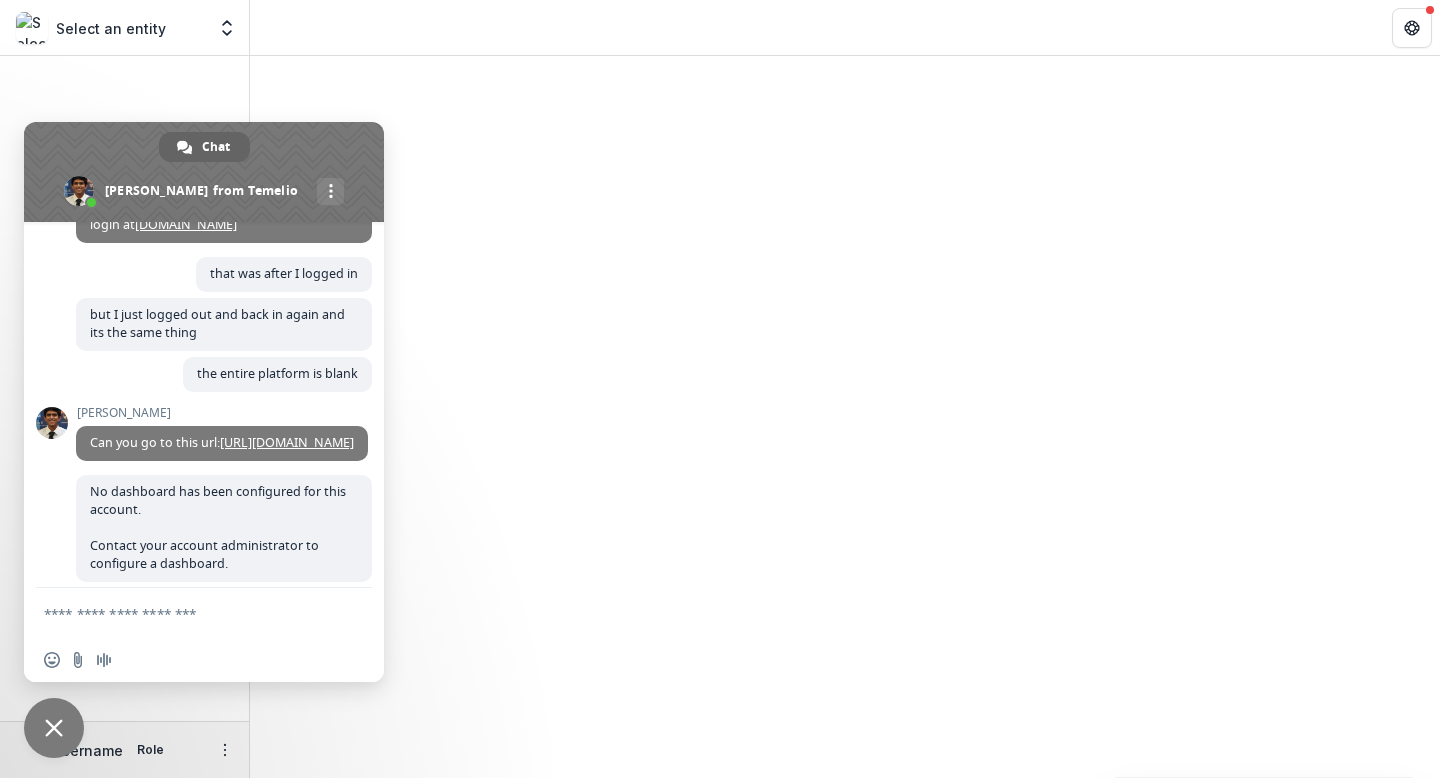 scroll, scrollTop: 633, scrollLeft: 0, axis: vertical 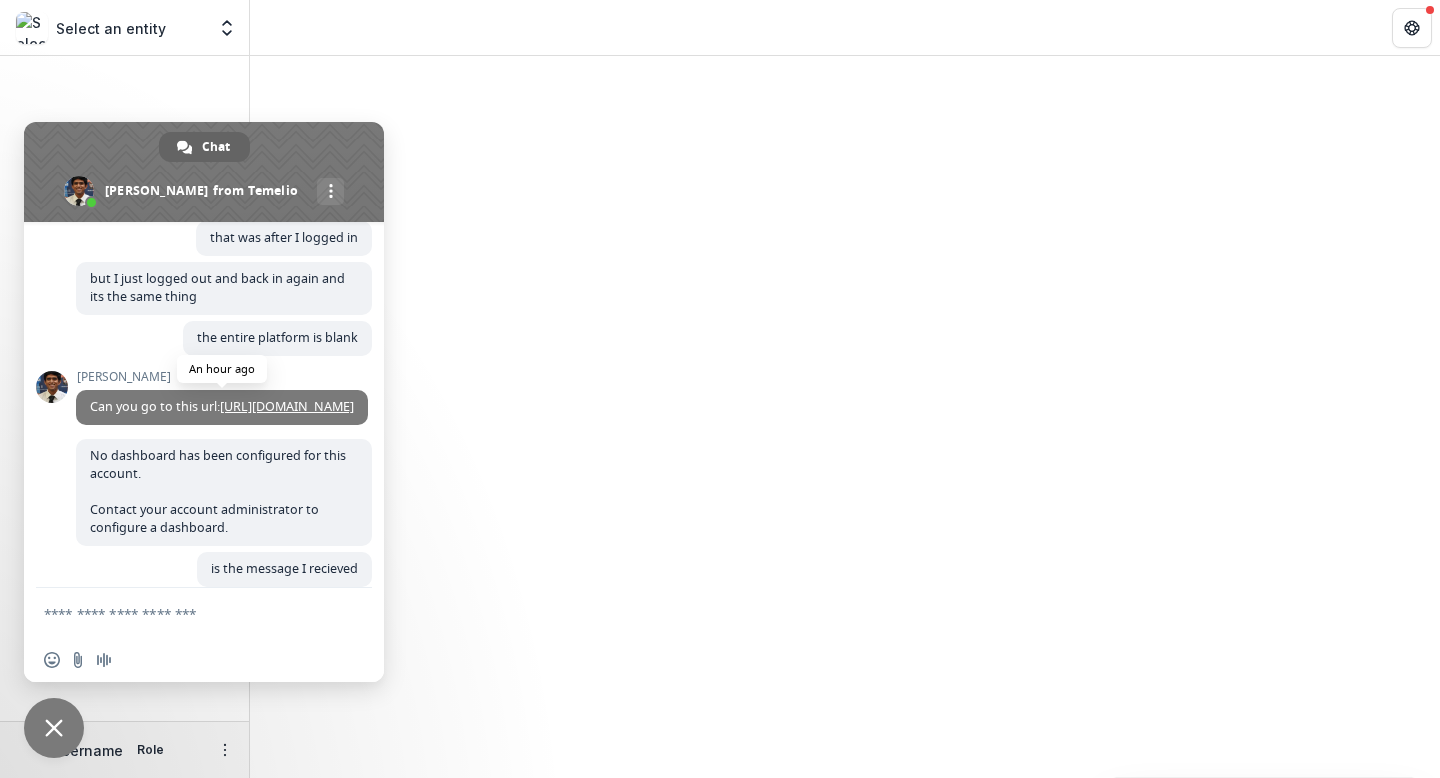 click on "[URL][DOMAIN_NAME]" at bounding box center (287, 406) 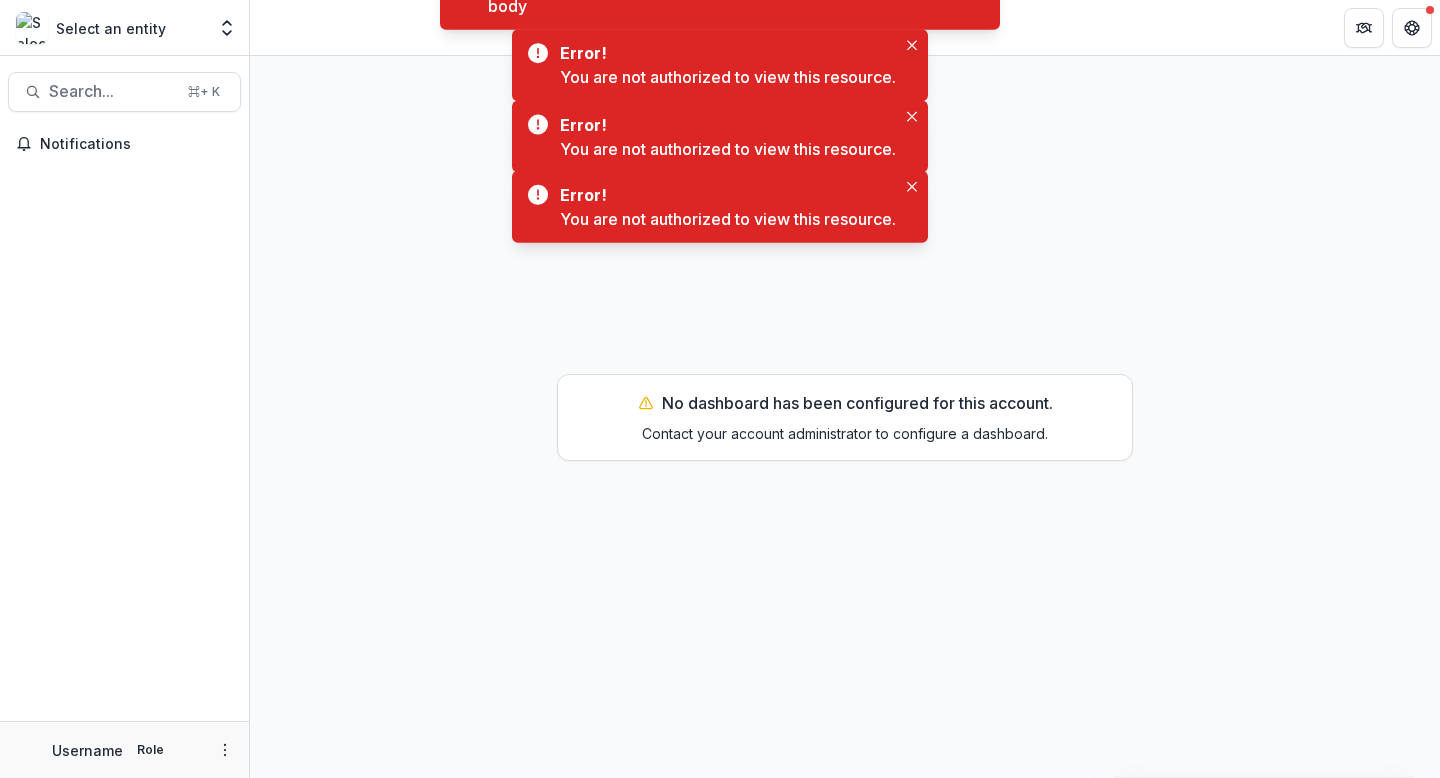 scroll, scrollTop: 0, scrollLeft: 0, axis: both 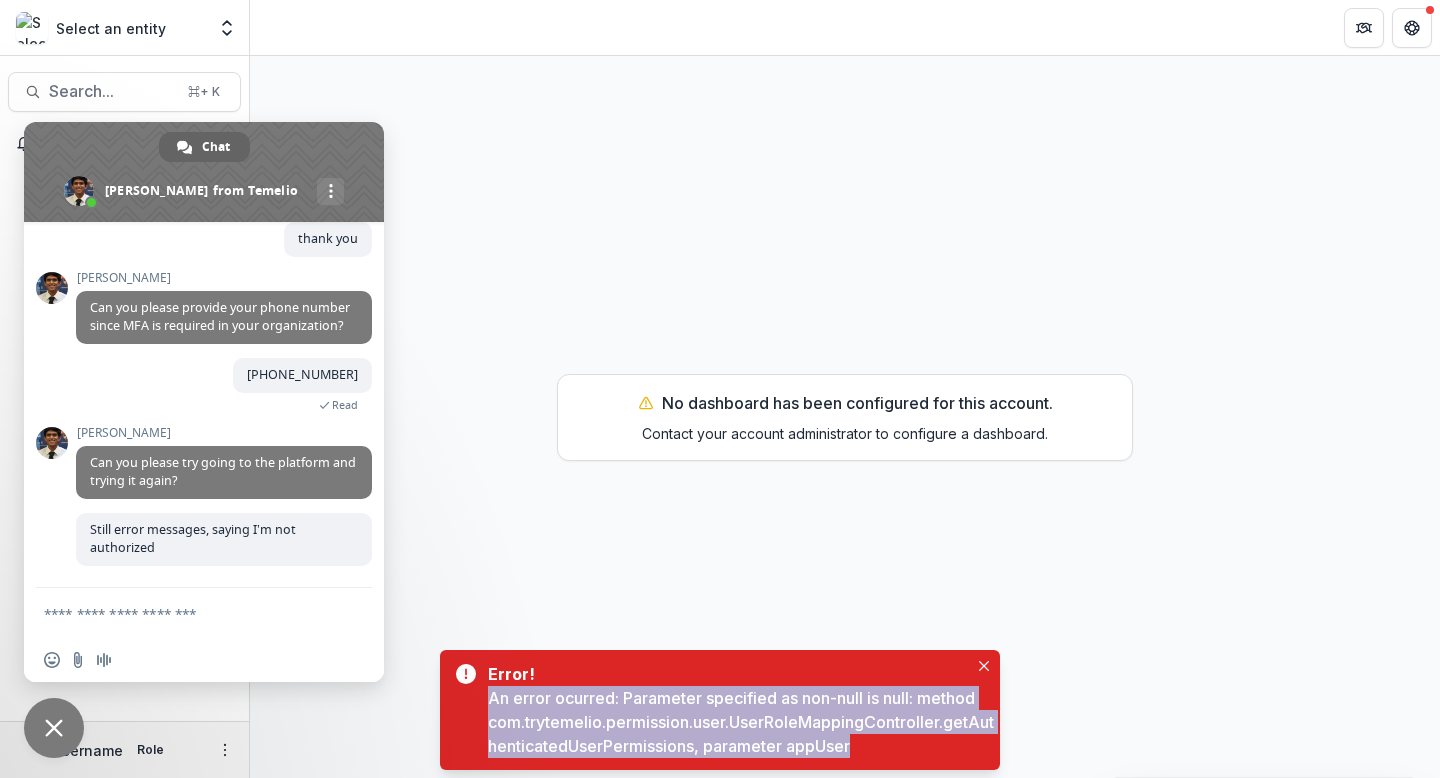 drag, startPoint x: 913, startPoint y: 749, endPoint x: 484, endPoint y: 693, distance: 432.6396 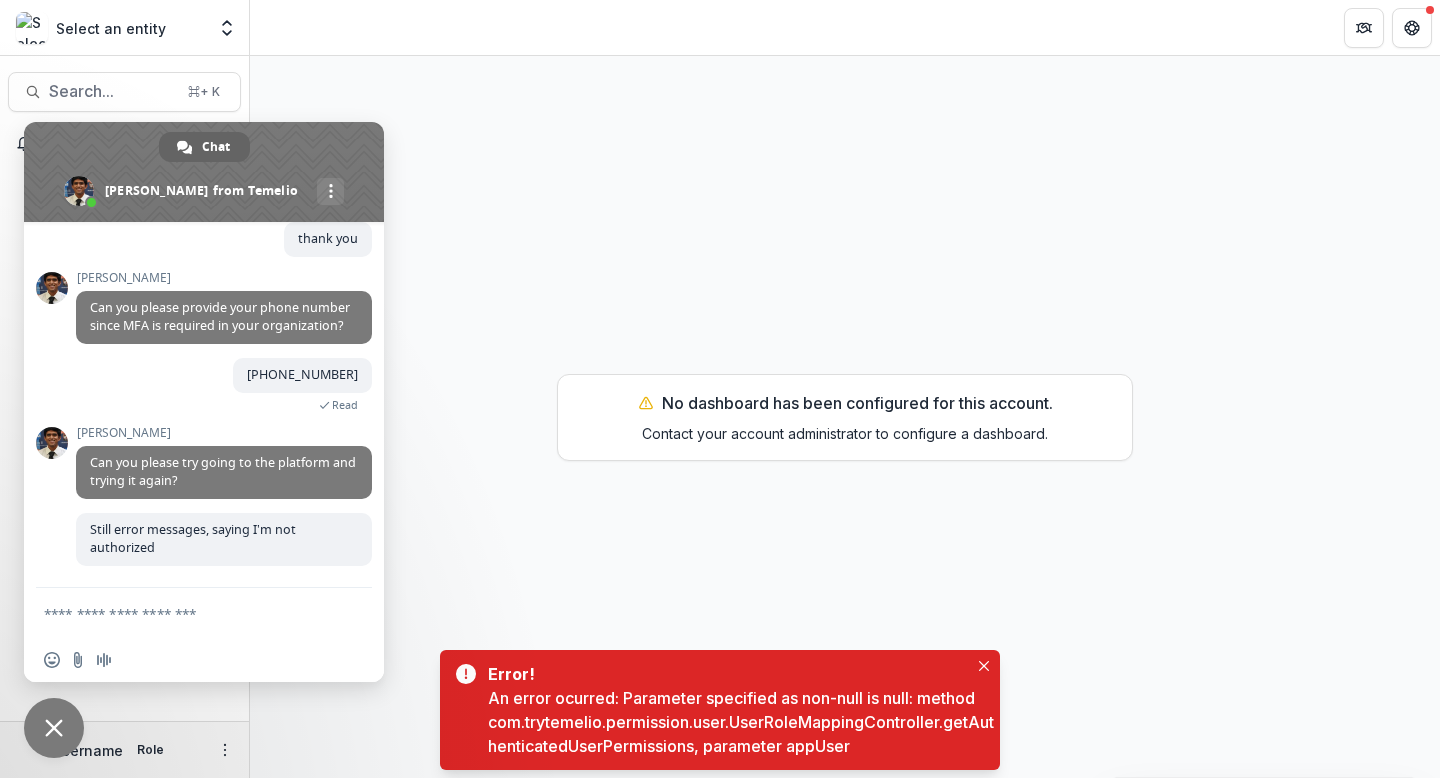 click at bounding box center [184, 613] 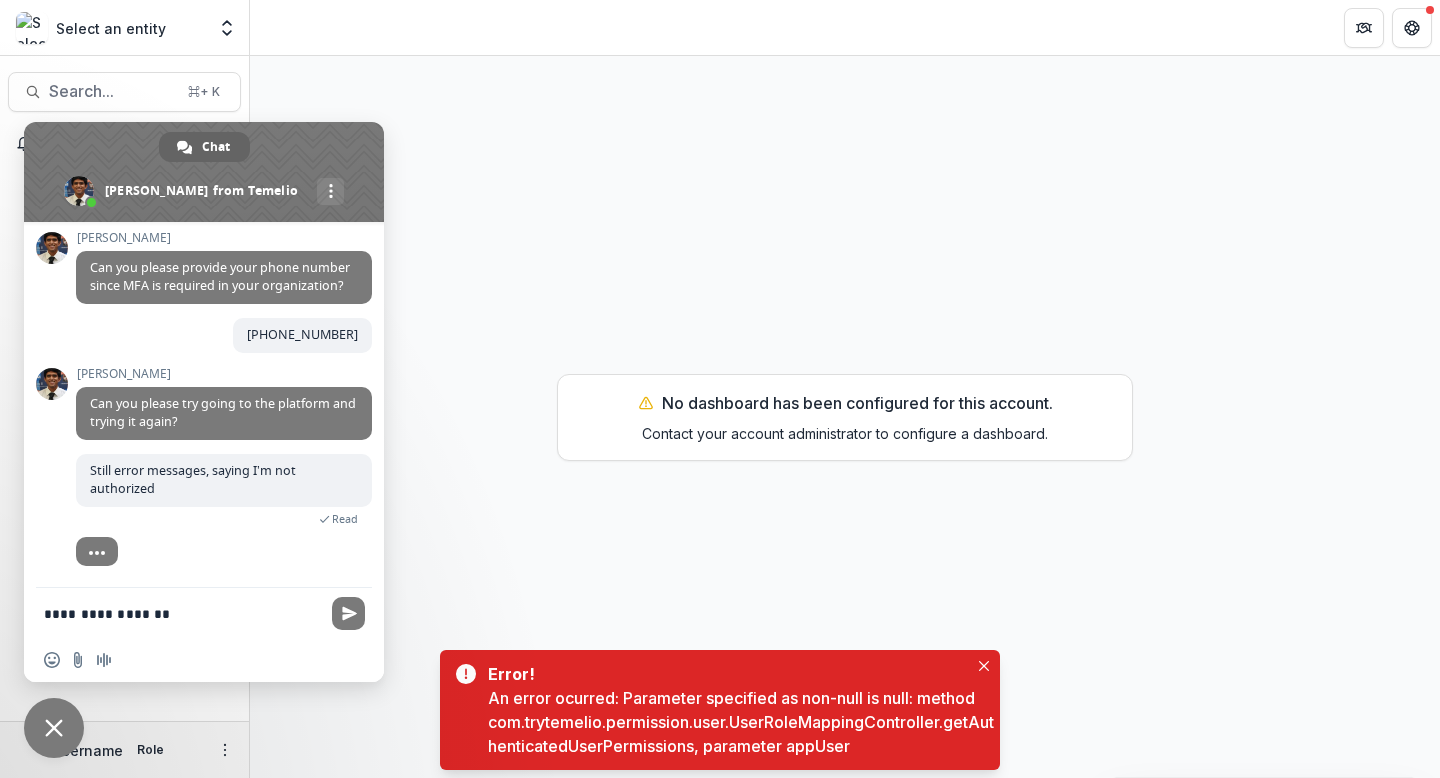 scroll, scrollTop: 1474, scrollLeft: 0, axis: vertical 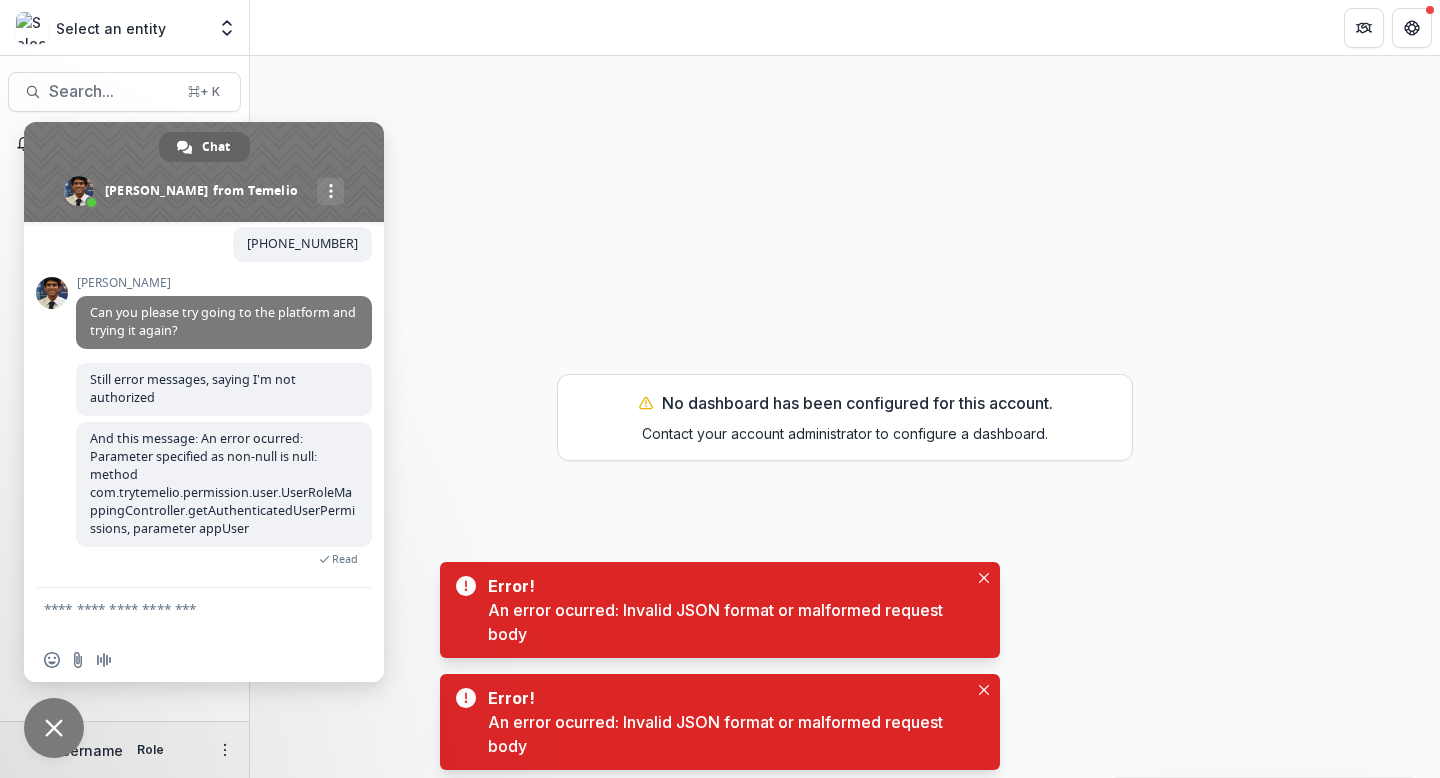 click at bounding box center (184, 613) 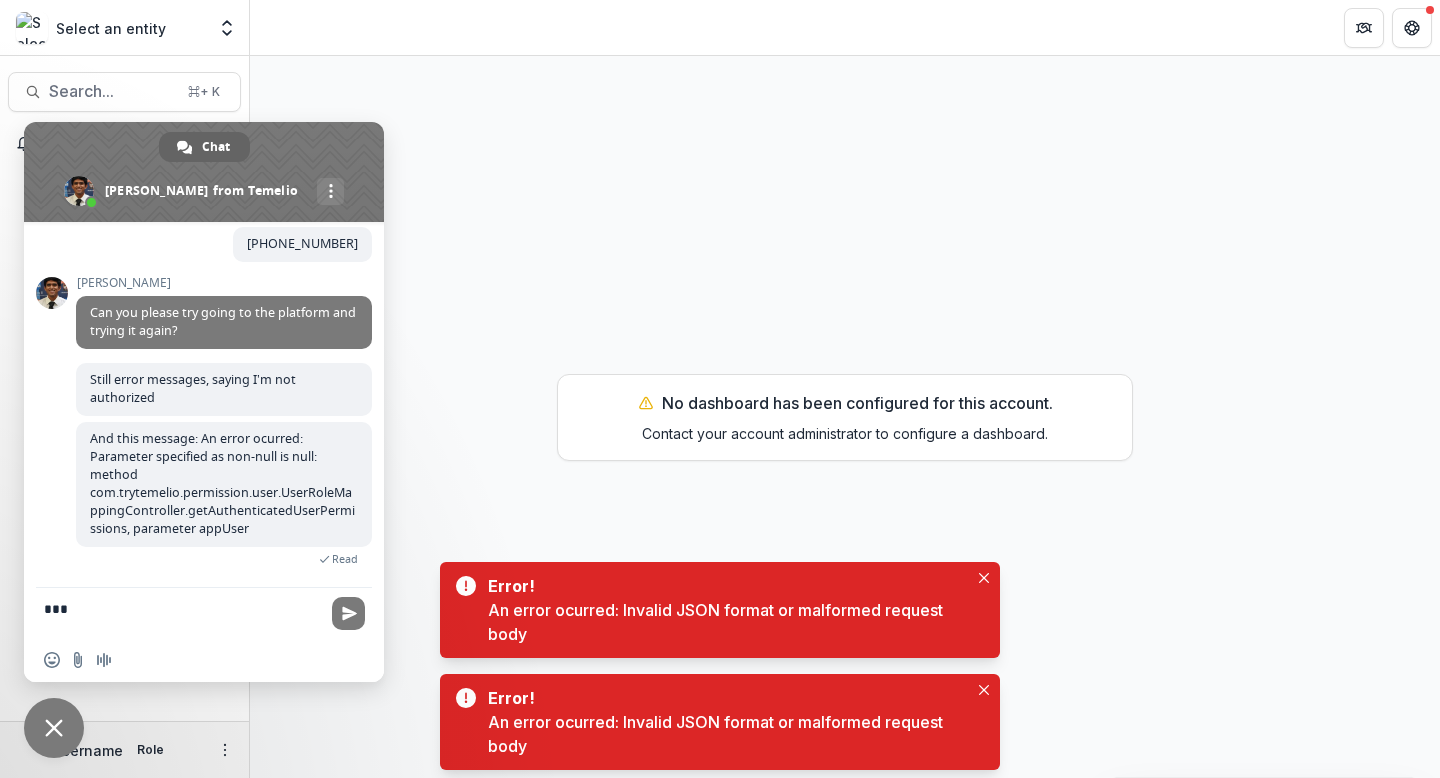 type on "****" 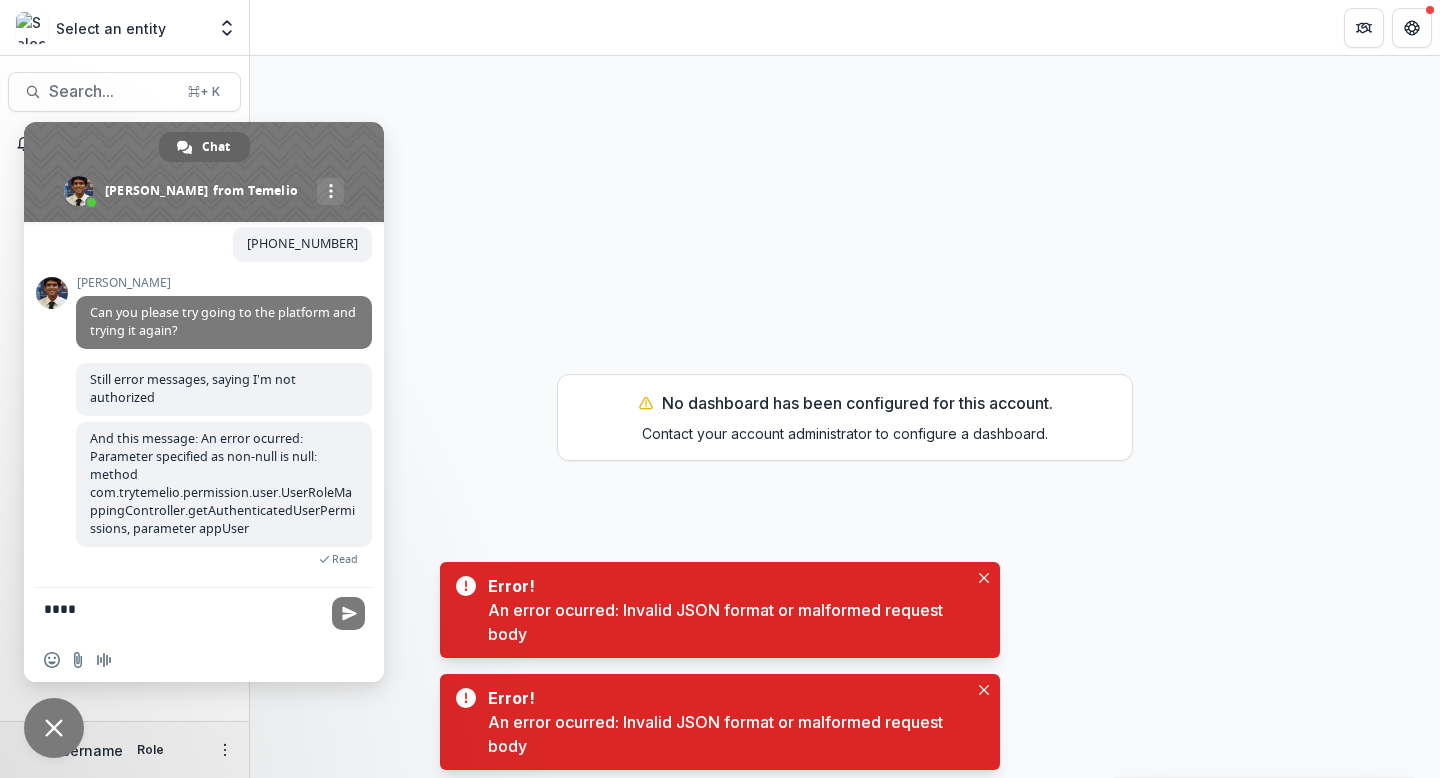 drag, startPoint x: 185, startPoint y: 616, endPoint x: 23, endPoint y: 614, distance: 162.01234 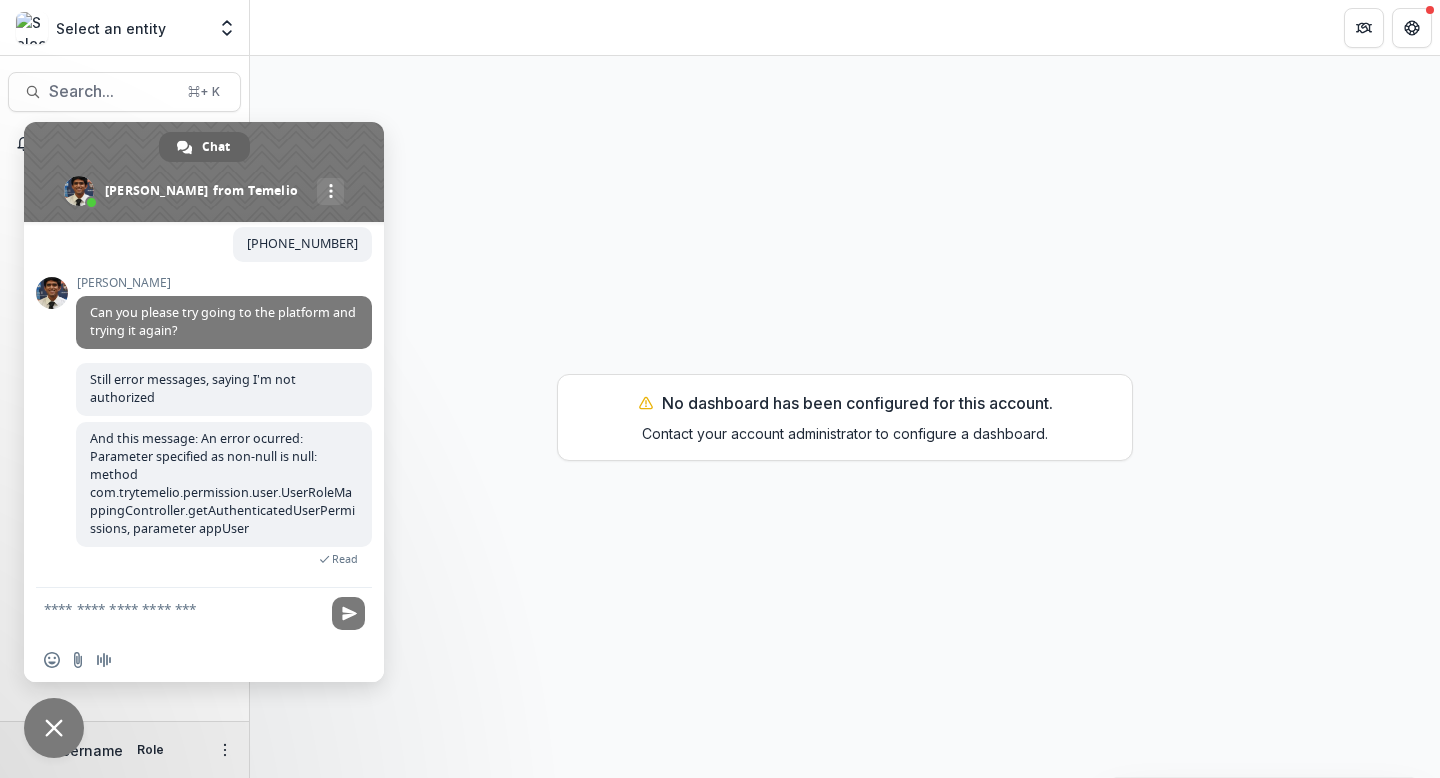 scroll, scrollTop: 0, scrollLeft: 0, axis: both 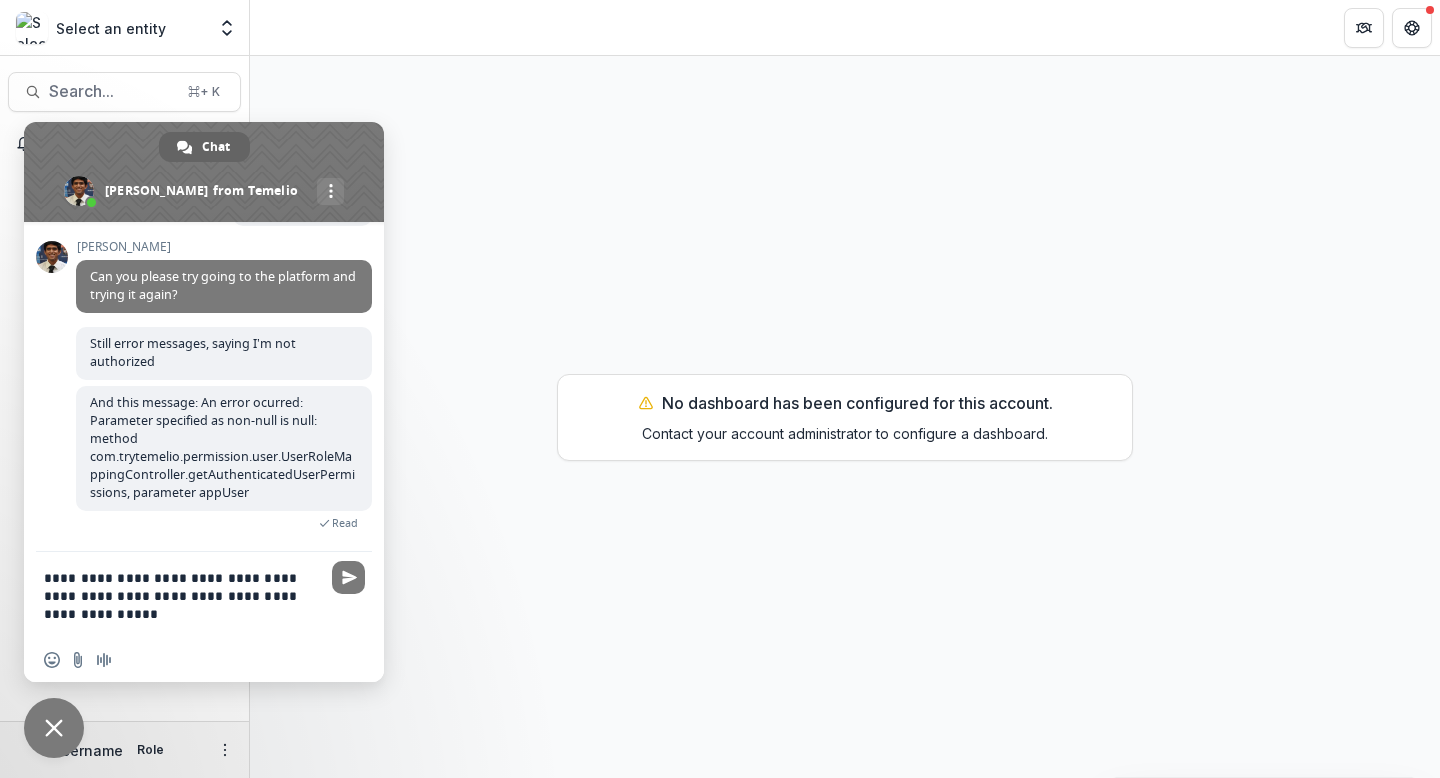 type on "**********" 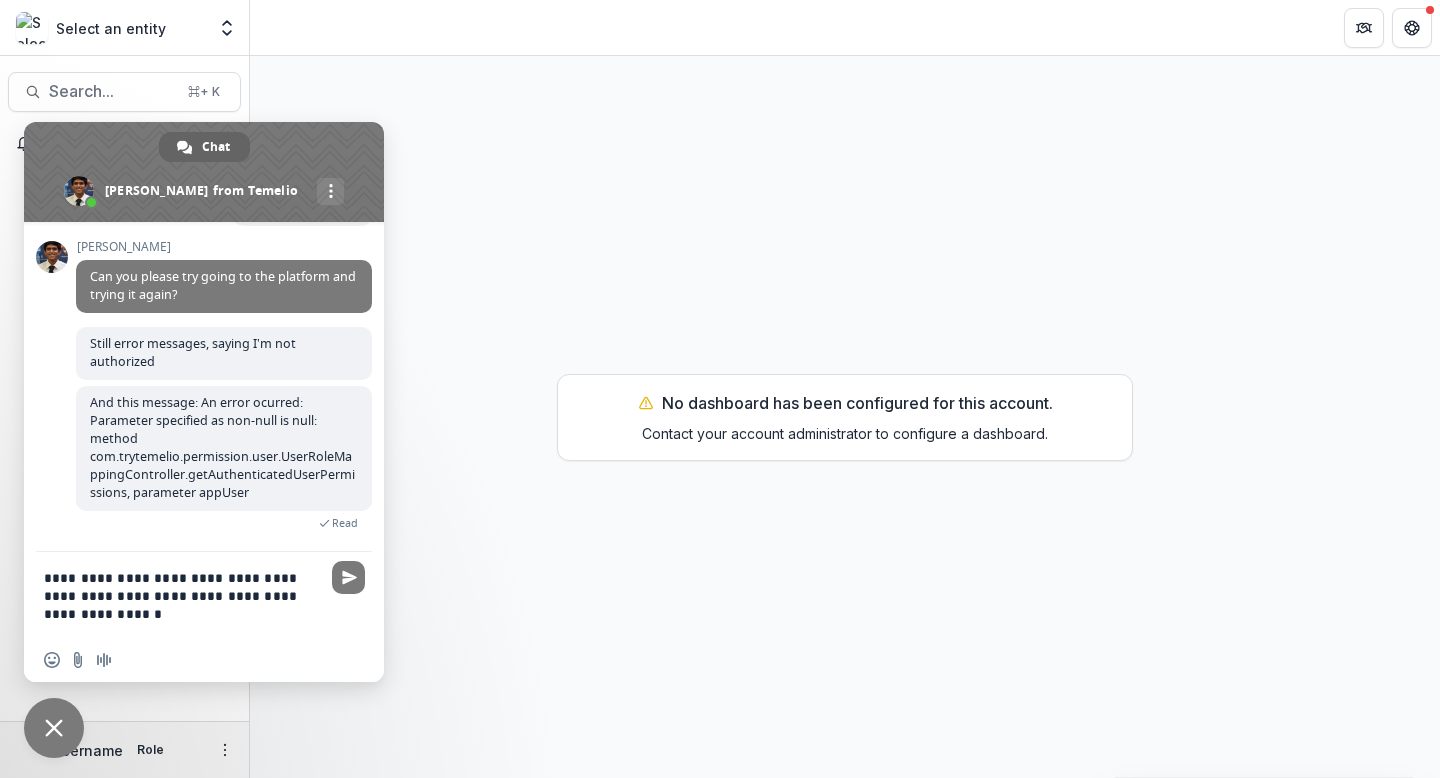 type 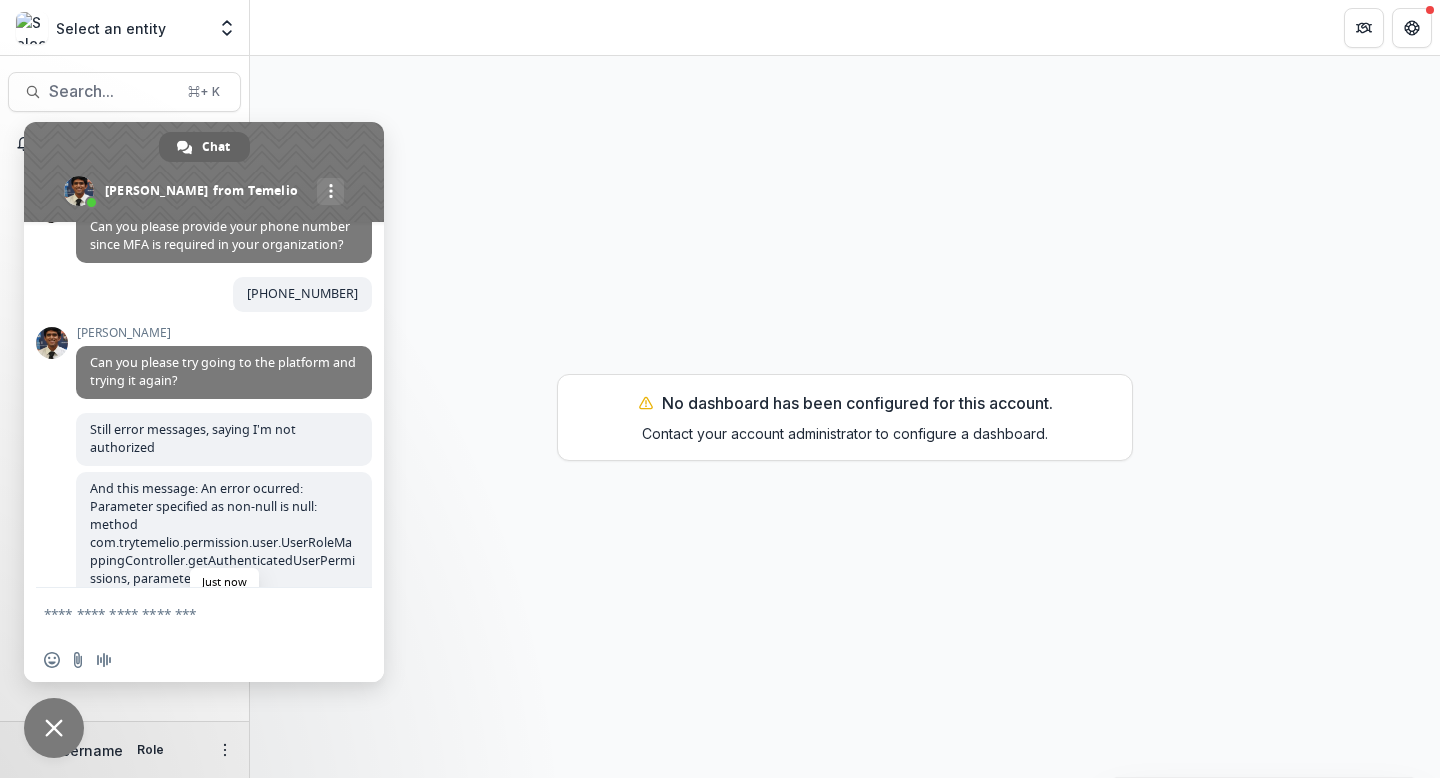 scroll, scrollTop: 1628, scrollLeft: 0, axis: vertical 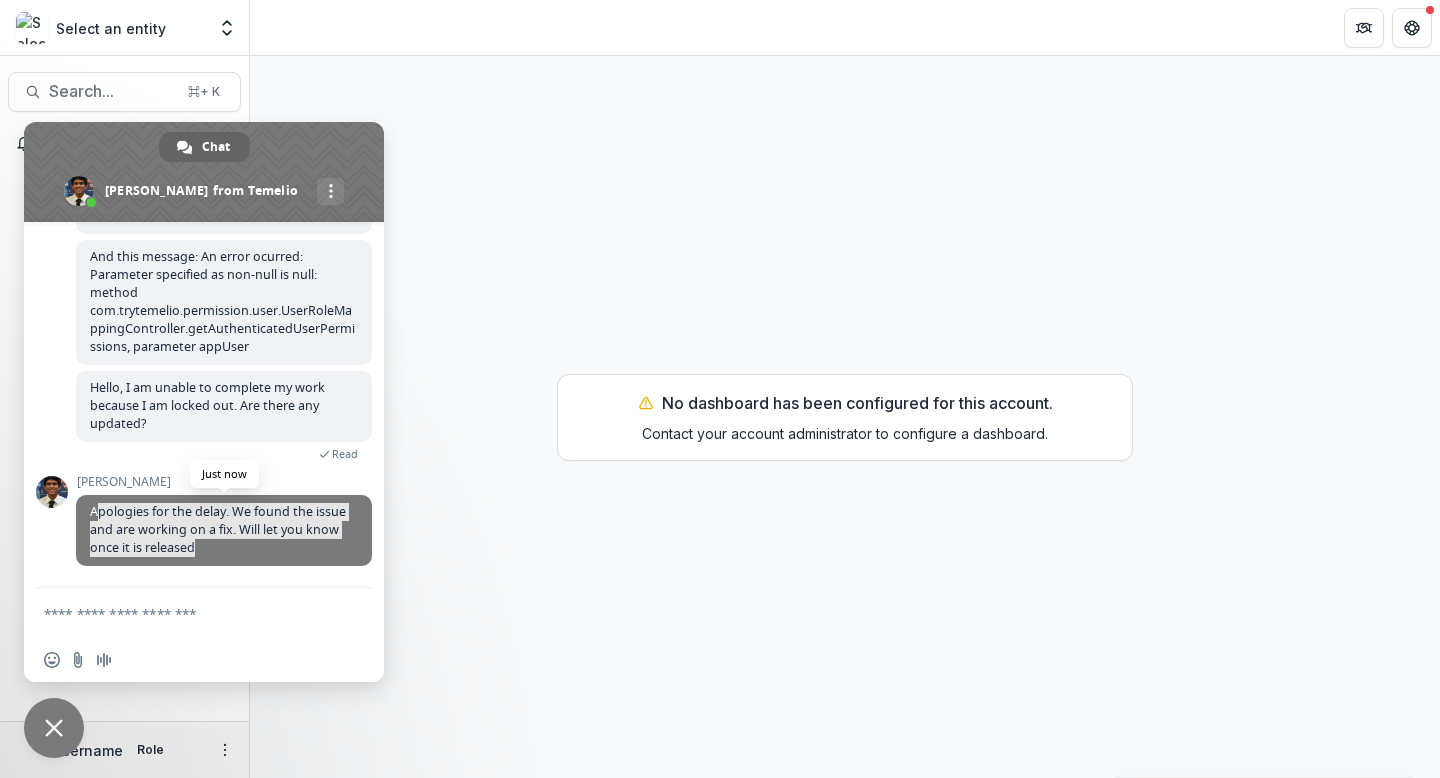 drag, startPoint x: 252, startPoint y: 555, endPoint x: 94, endPoint y: 509, distance: 164.56001 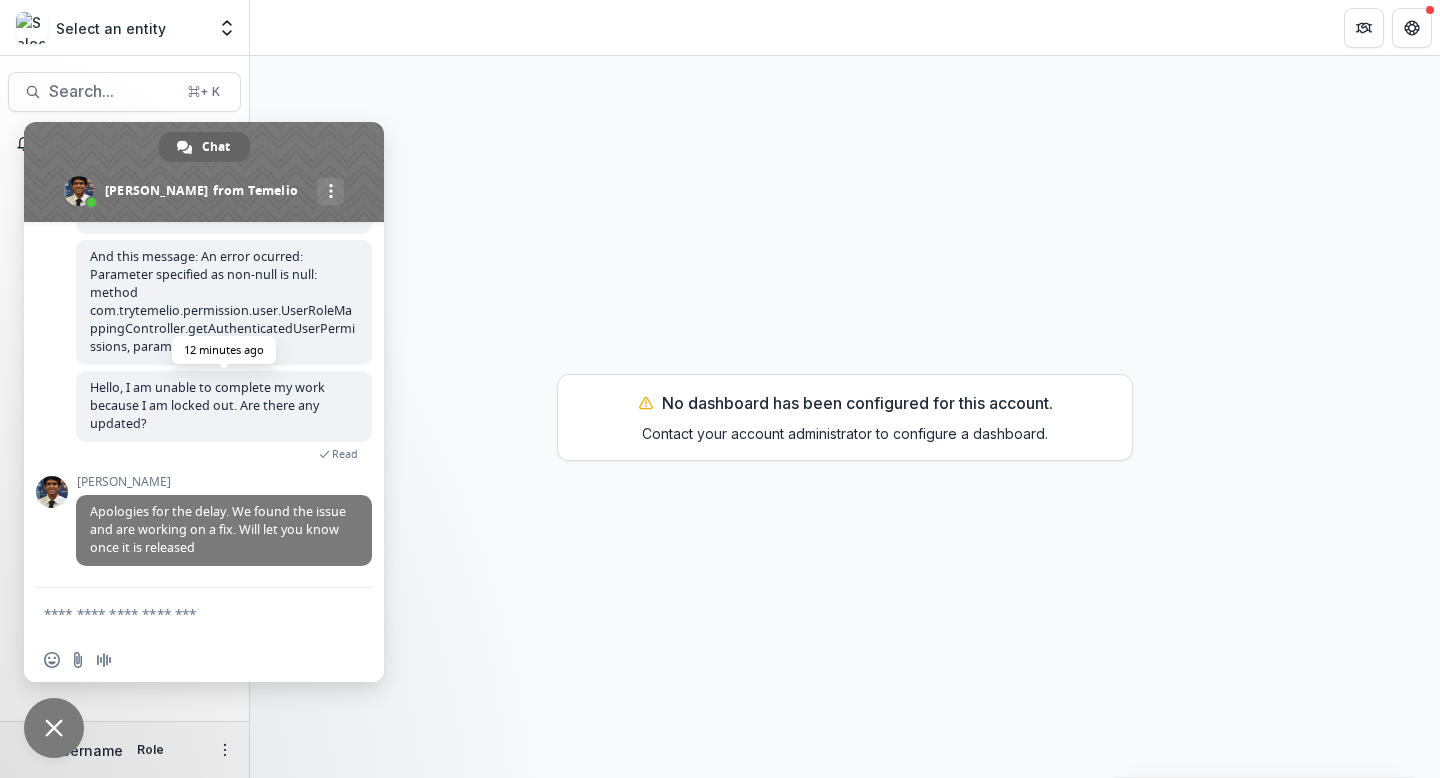 click on "Hello, I am unable to complete my work because I am locked out. Are there any updated?" at bounding box center (224, 406) 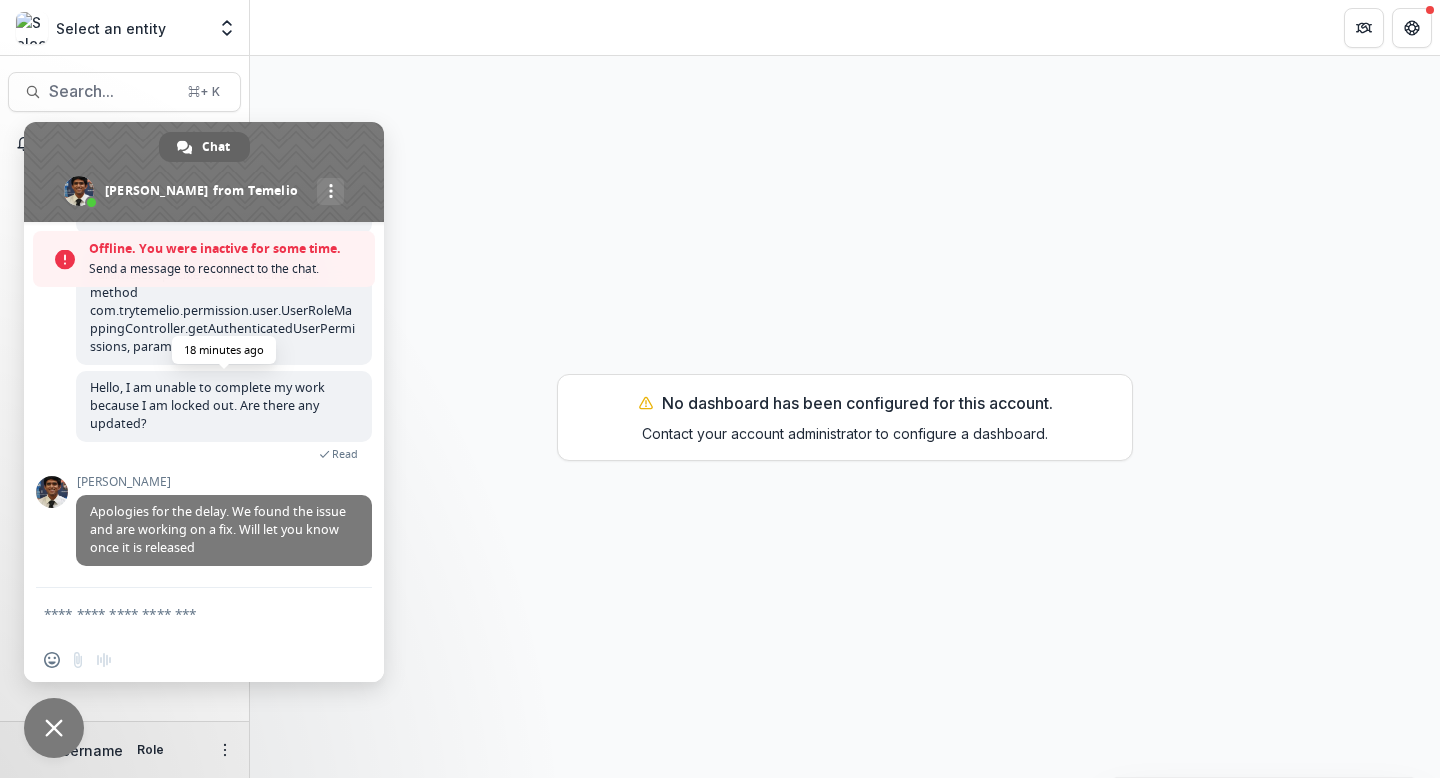 scroll, scrollTop: 1818, scrollLeft: 0, axis: vertical 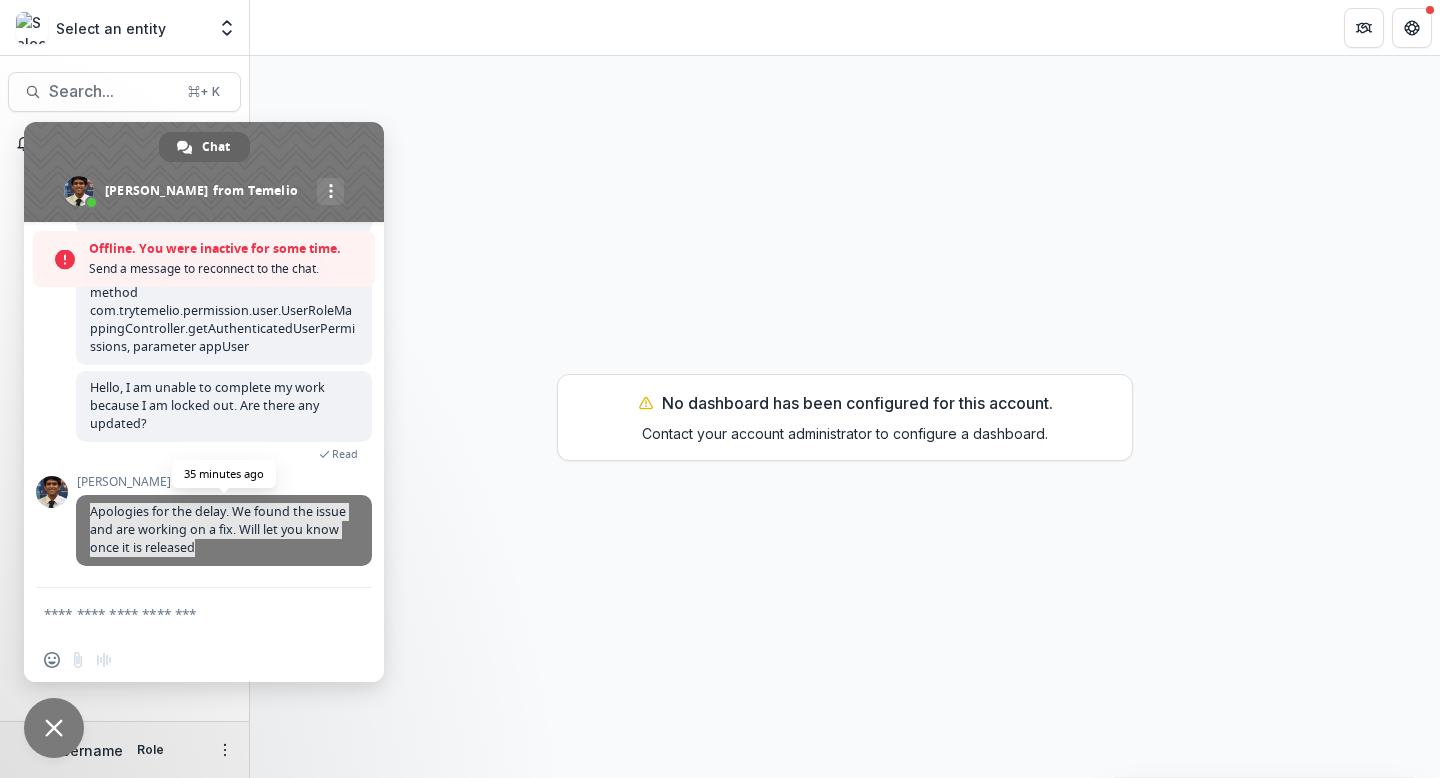 drag, startPoint x: 221, startPoint y: 548, endPoint x: 87, endPoint y: 502, distance: 141.67569 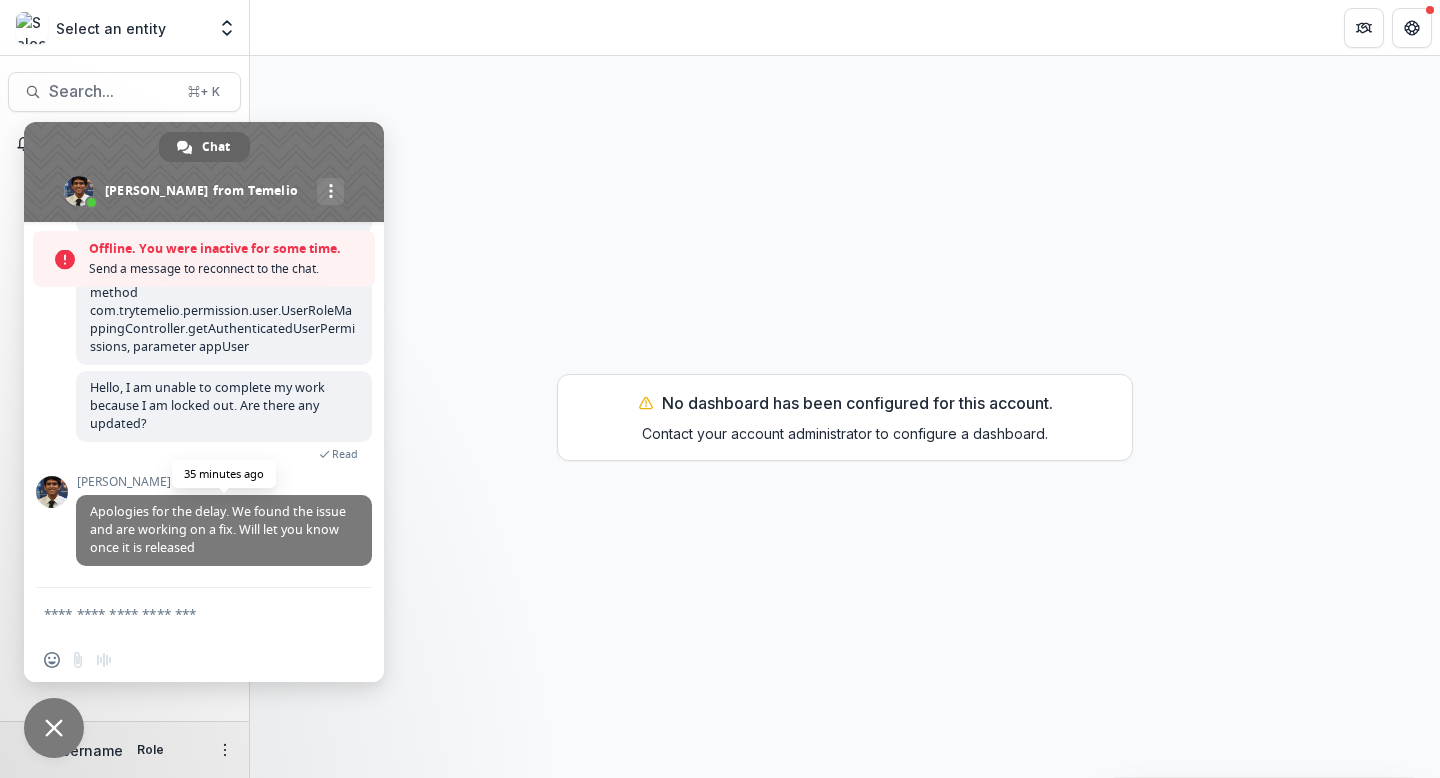 click on "Apologies for the delay. We found the issue and are working on a fix. Will let you know once it is released" at bounding box center [224, 530] 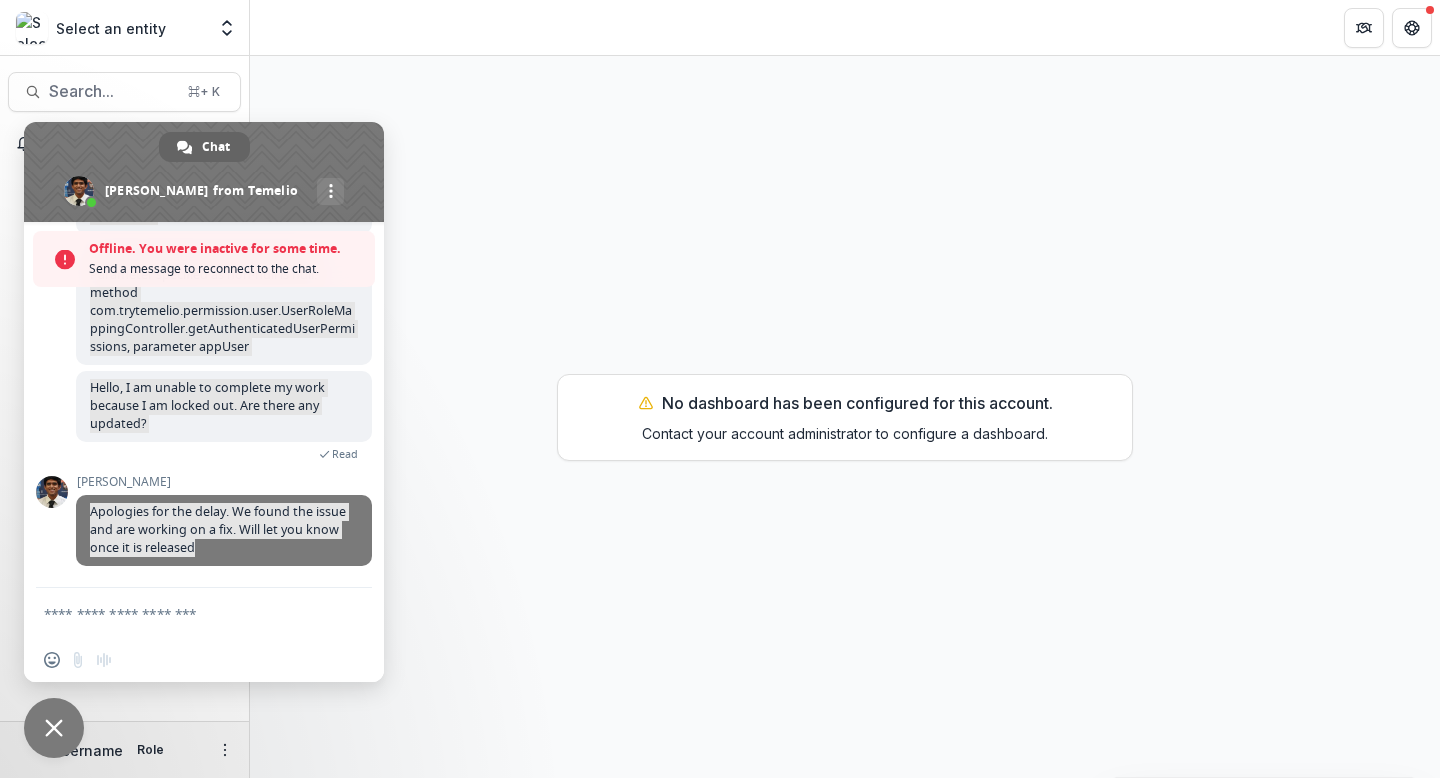 drag, startPoint x: 273, startPoint y: 543, endPoint x: 34, endPoint y: 525, distance: 239.67686 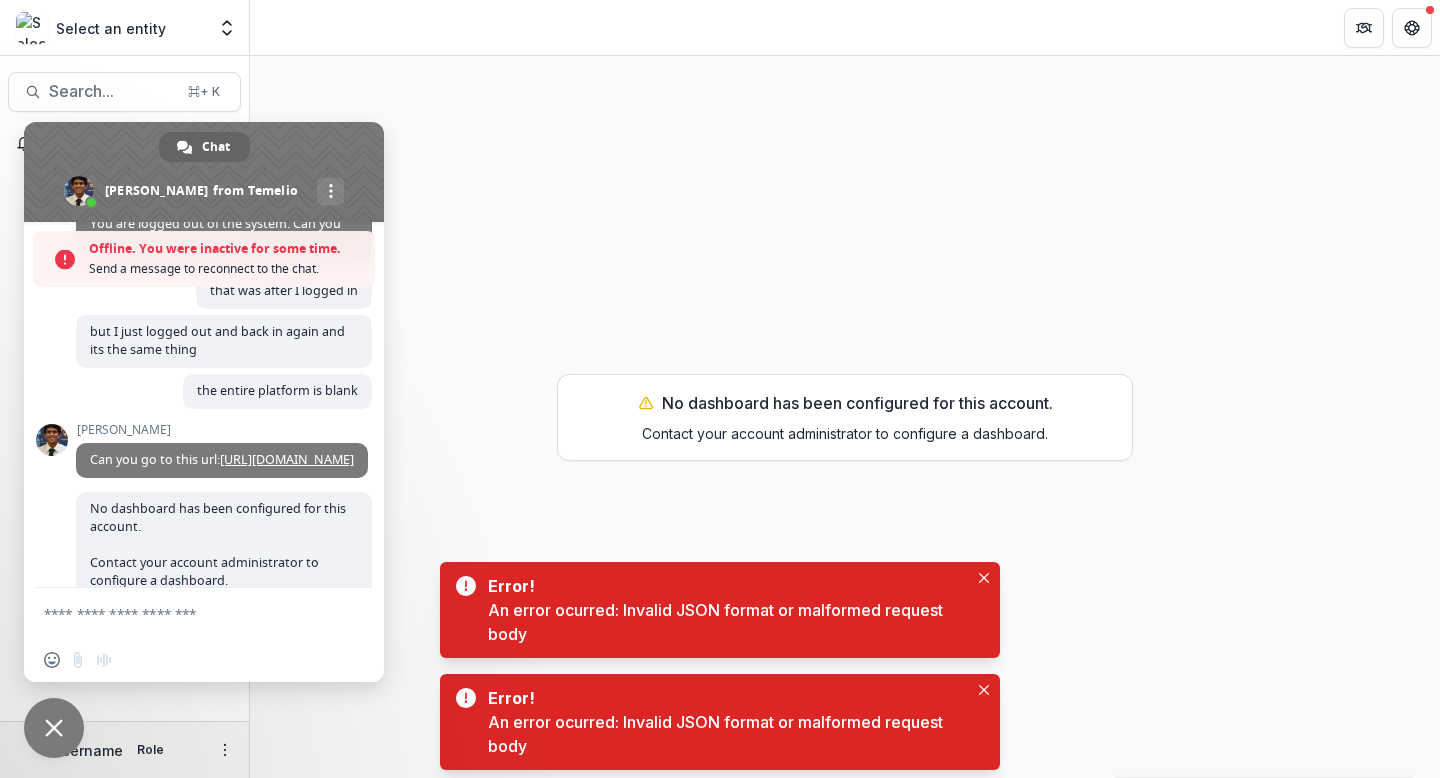 scroll, scrollTop: 1818, scrollLeft: 0, axis: vertical 